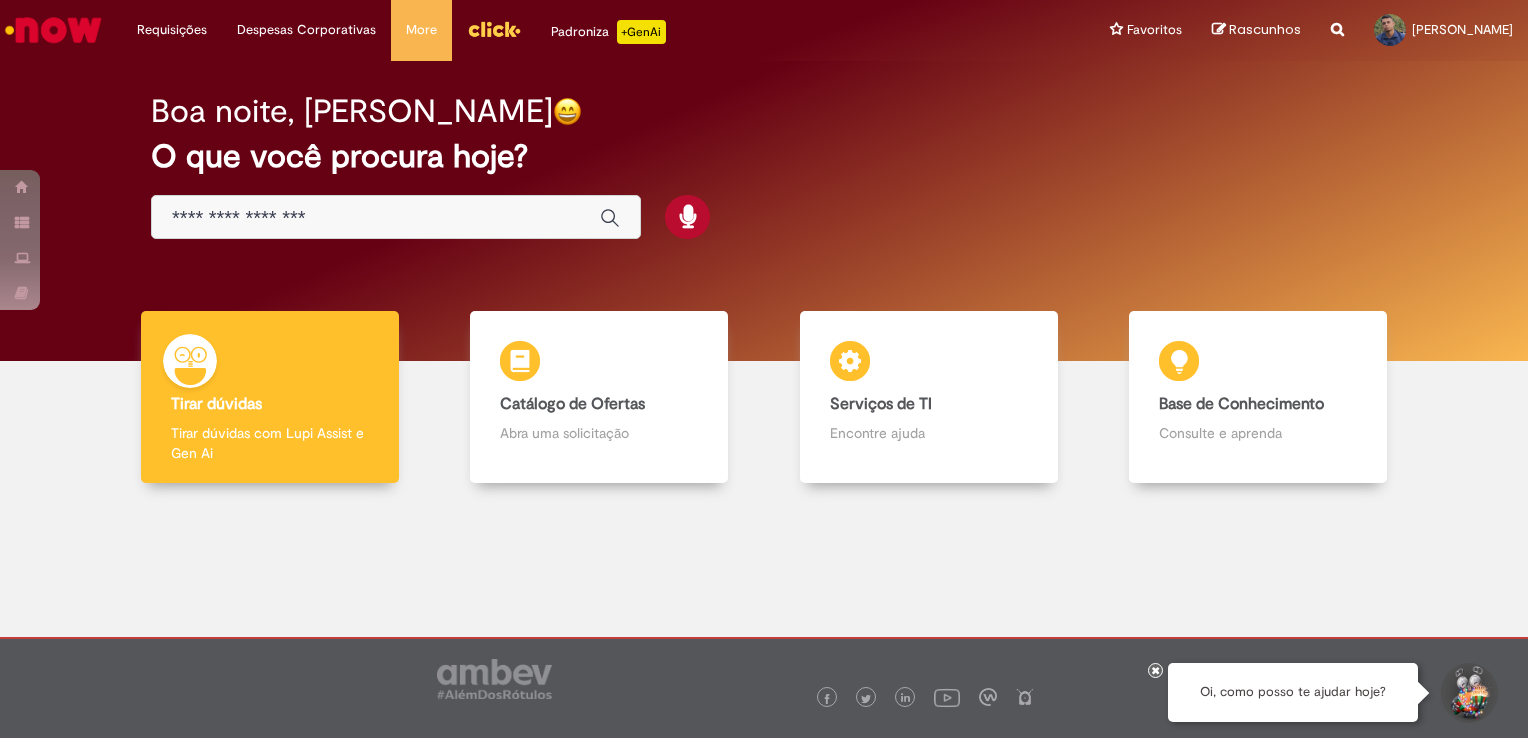 scroll, scrollTop: 0, scrollLeft: 0, axis: both 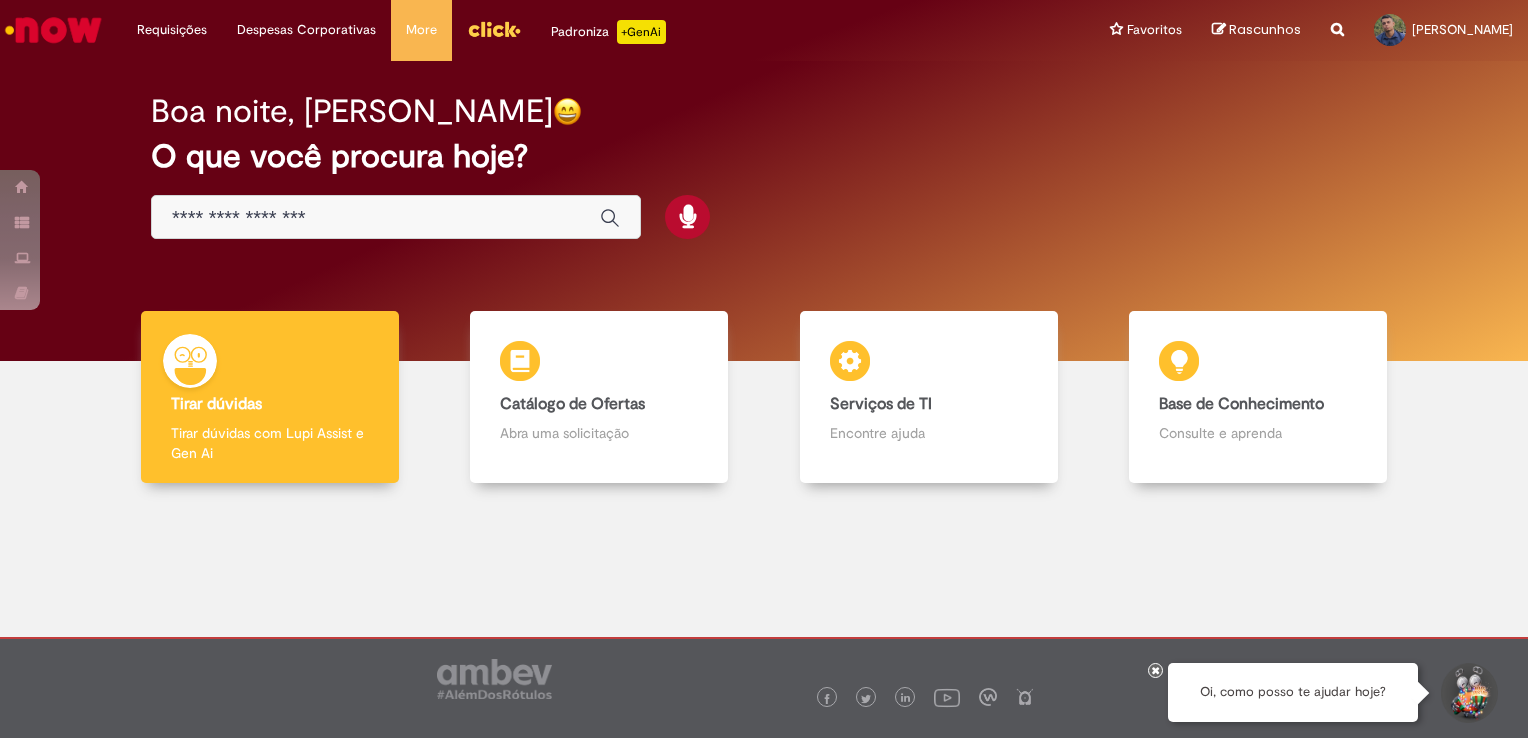 click at bounding box center (396, 217) 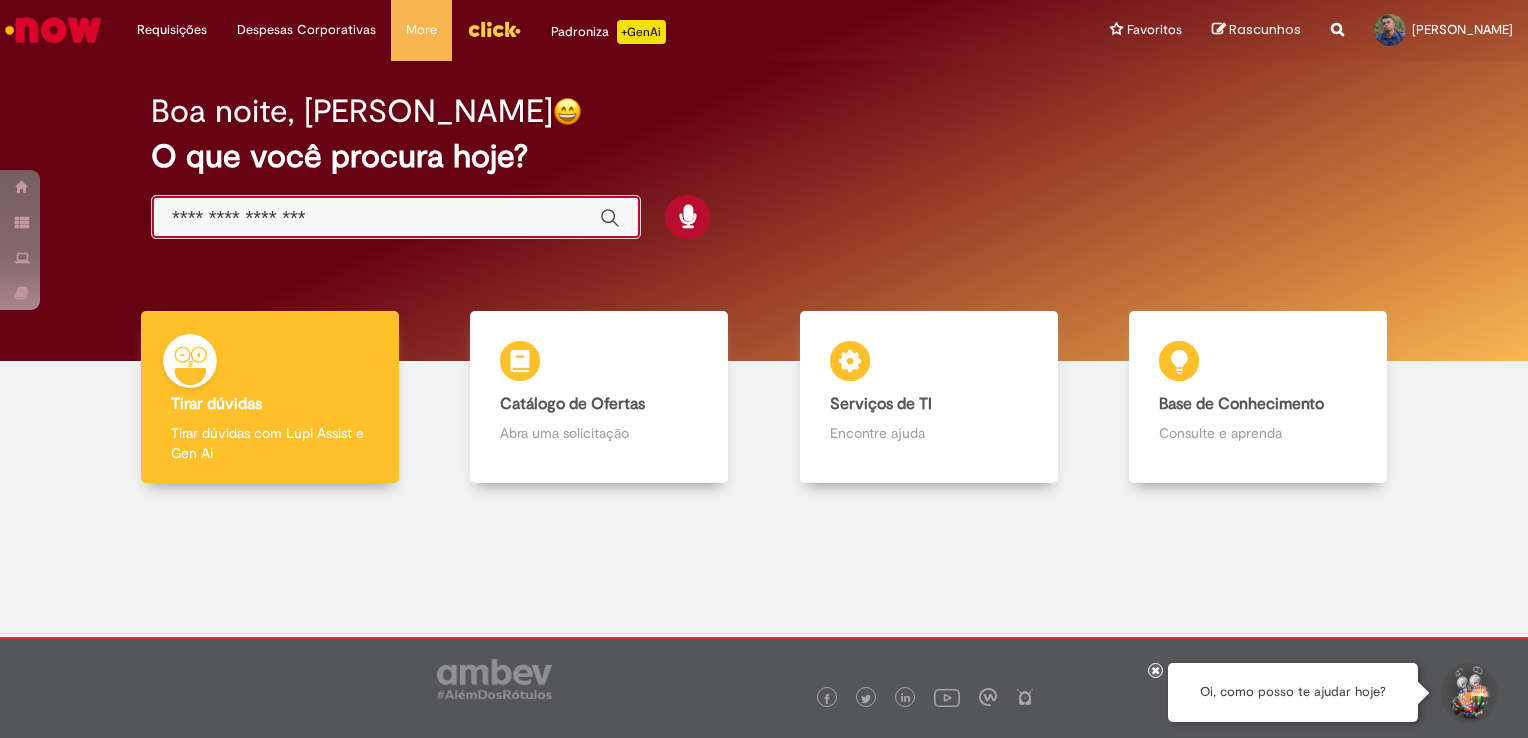click at bounding box center (376, 218) 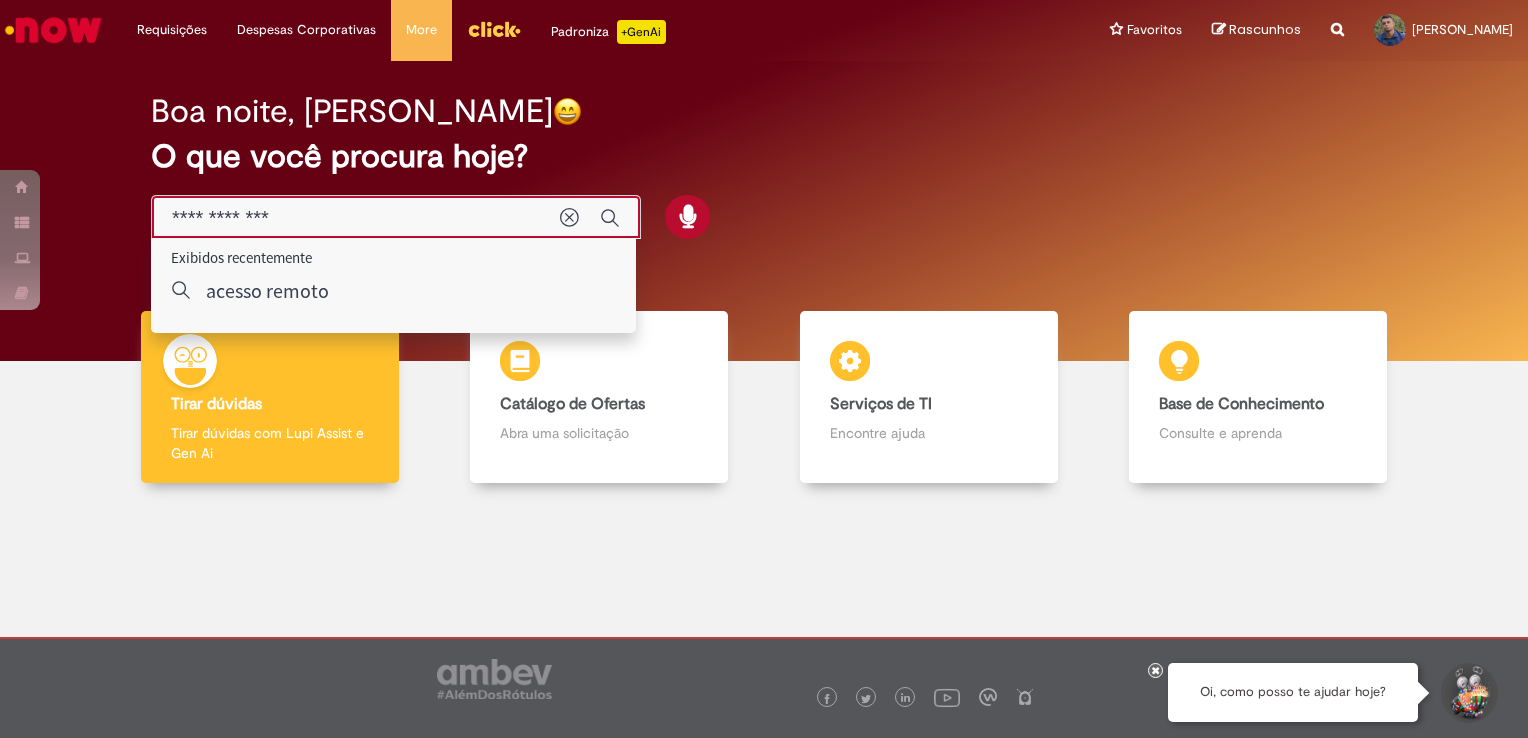 type on "**********" 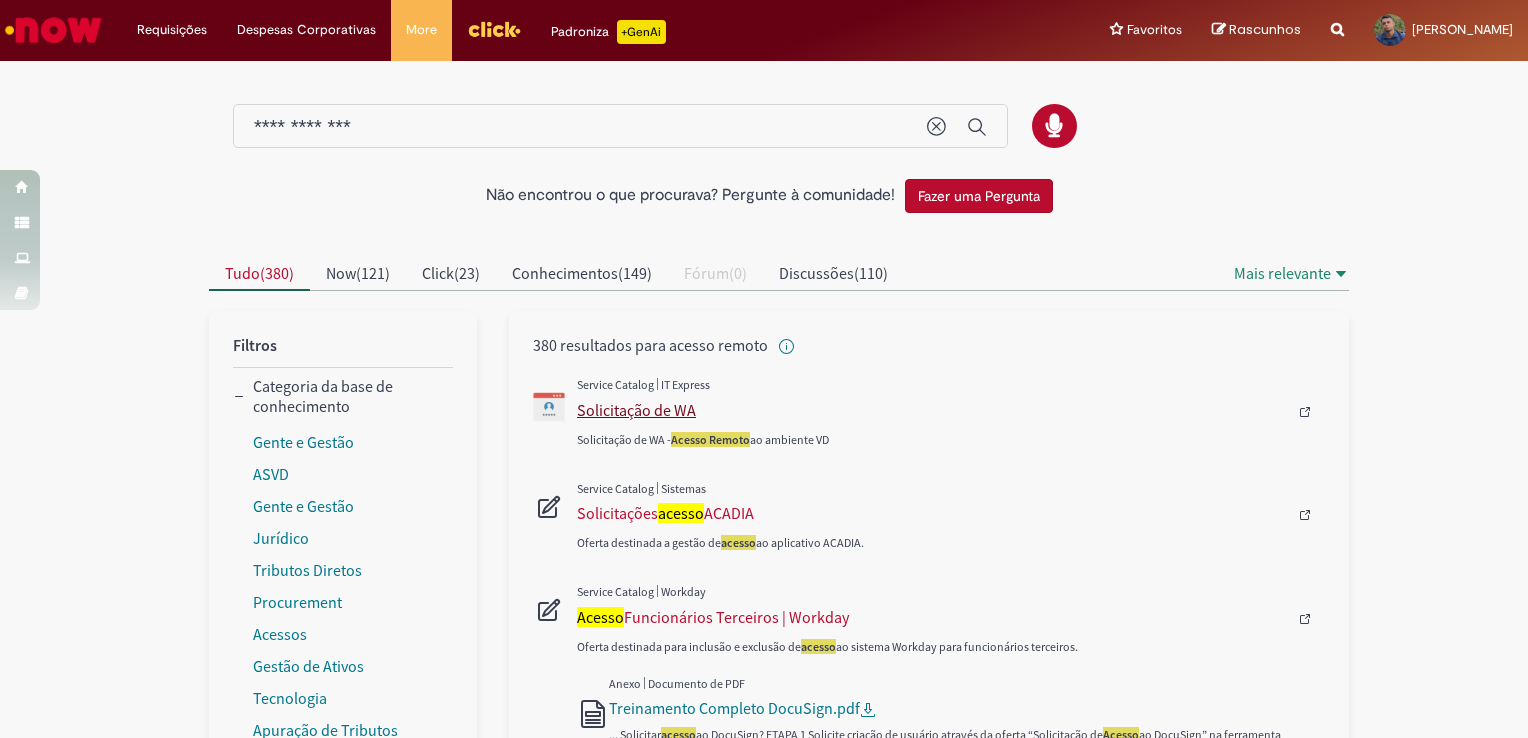 click on "Solicitação de WA" at bounding box center (932, 410) 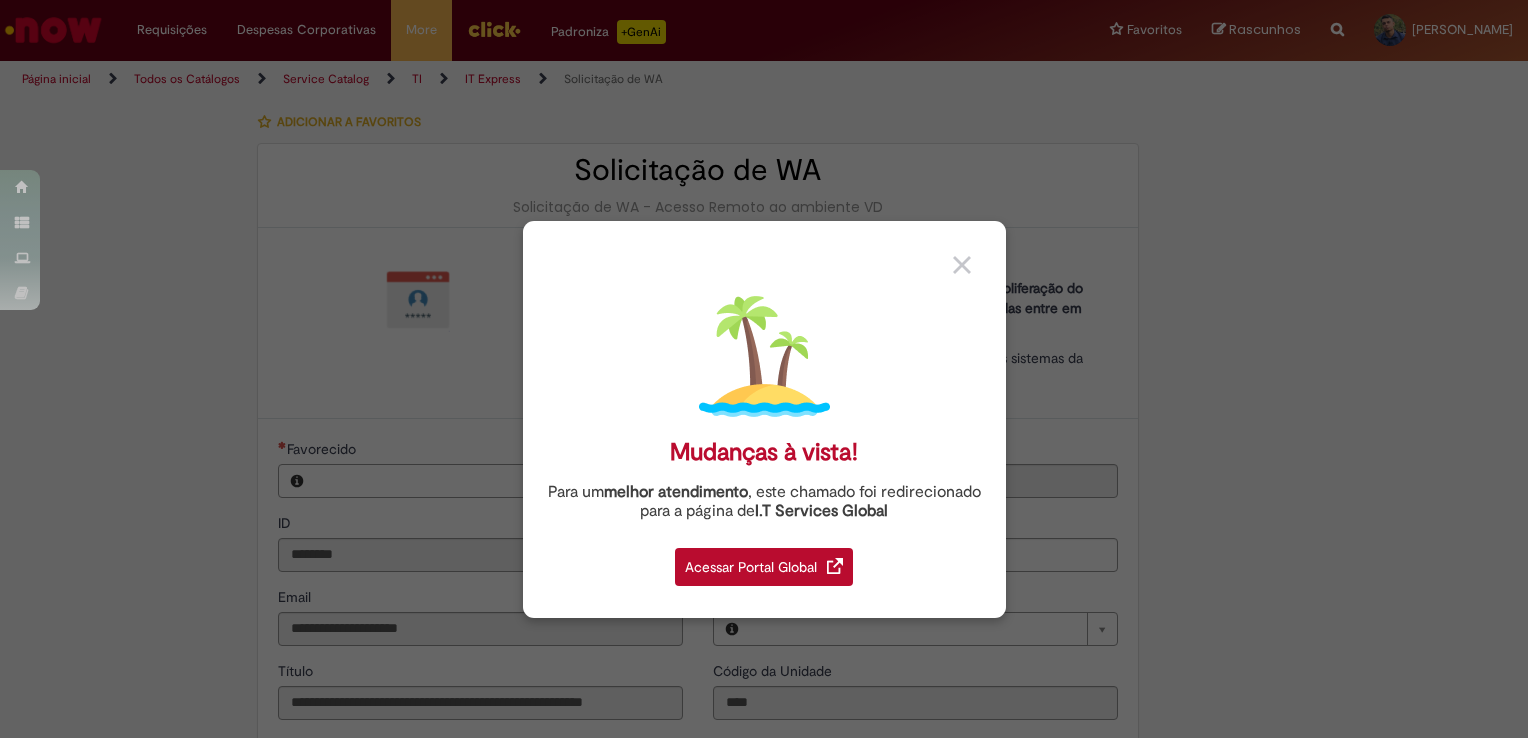 type on "**********" 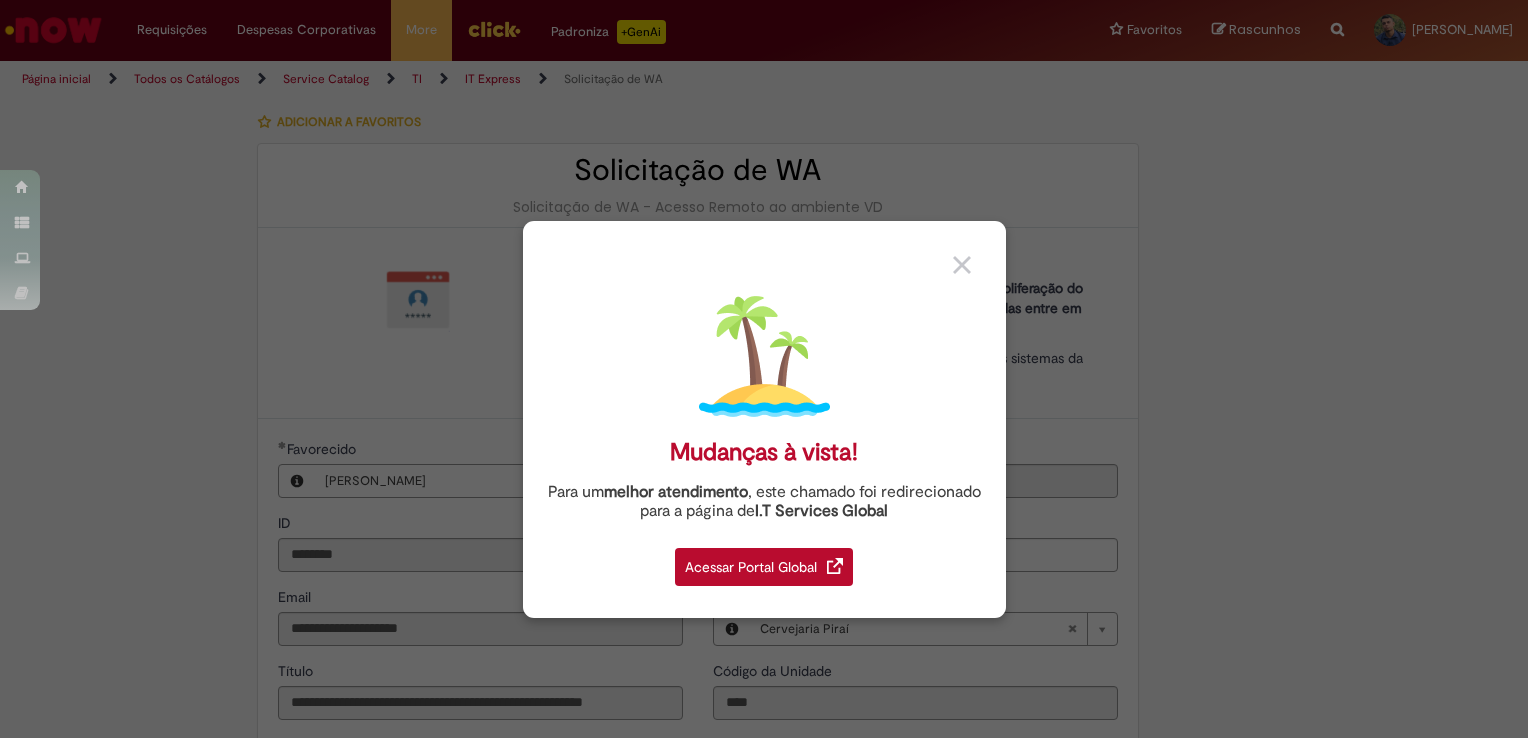 type on "**********" 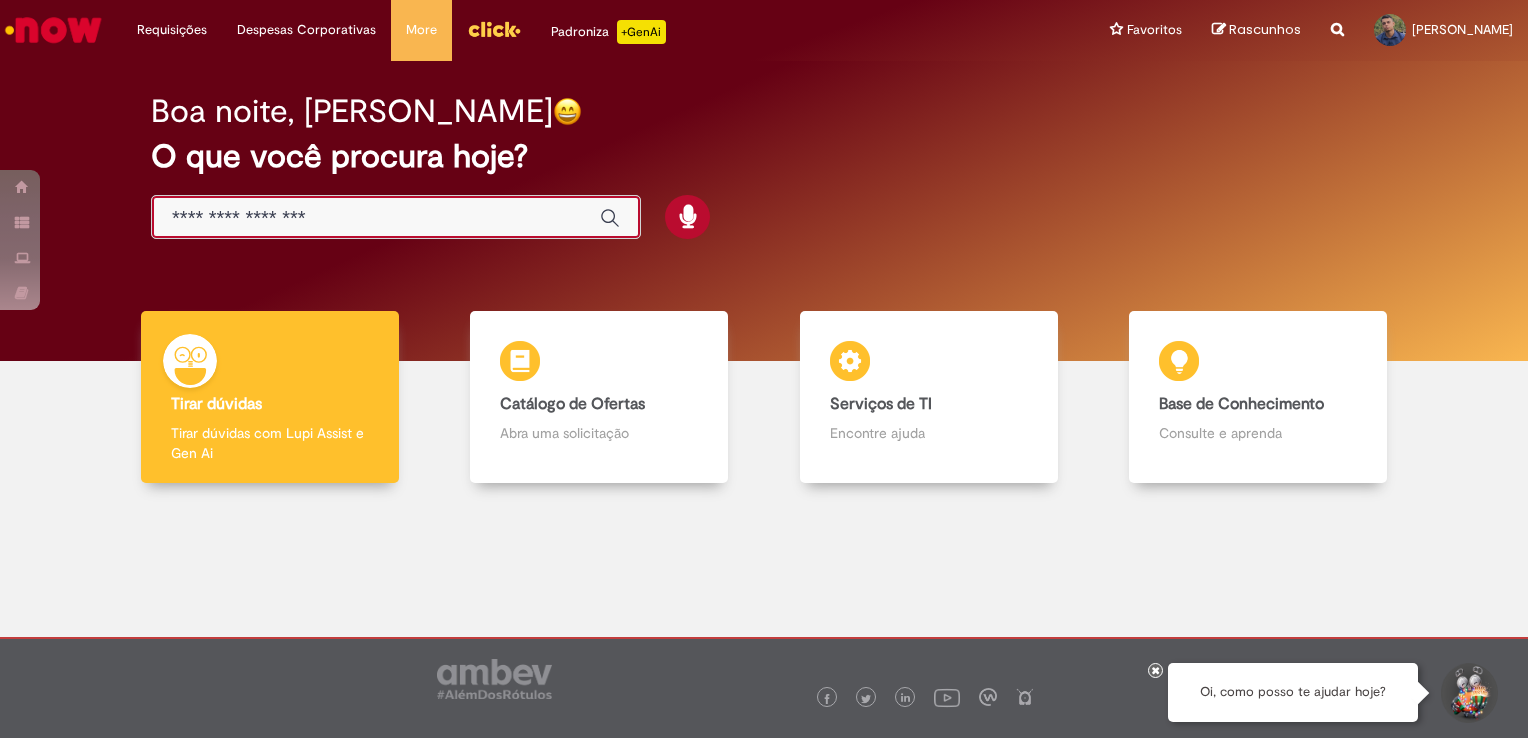 click at bounding box center (376, 218) 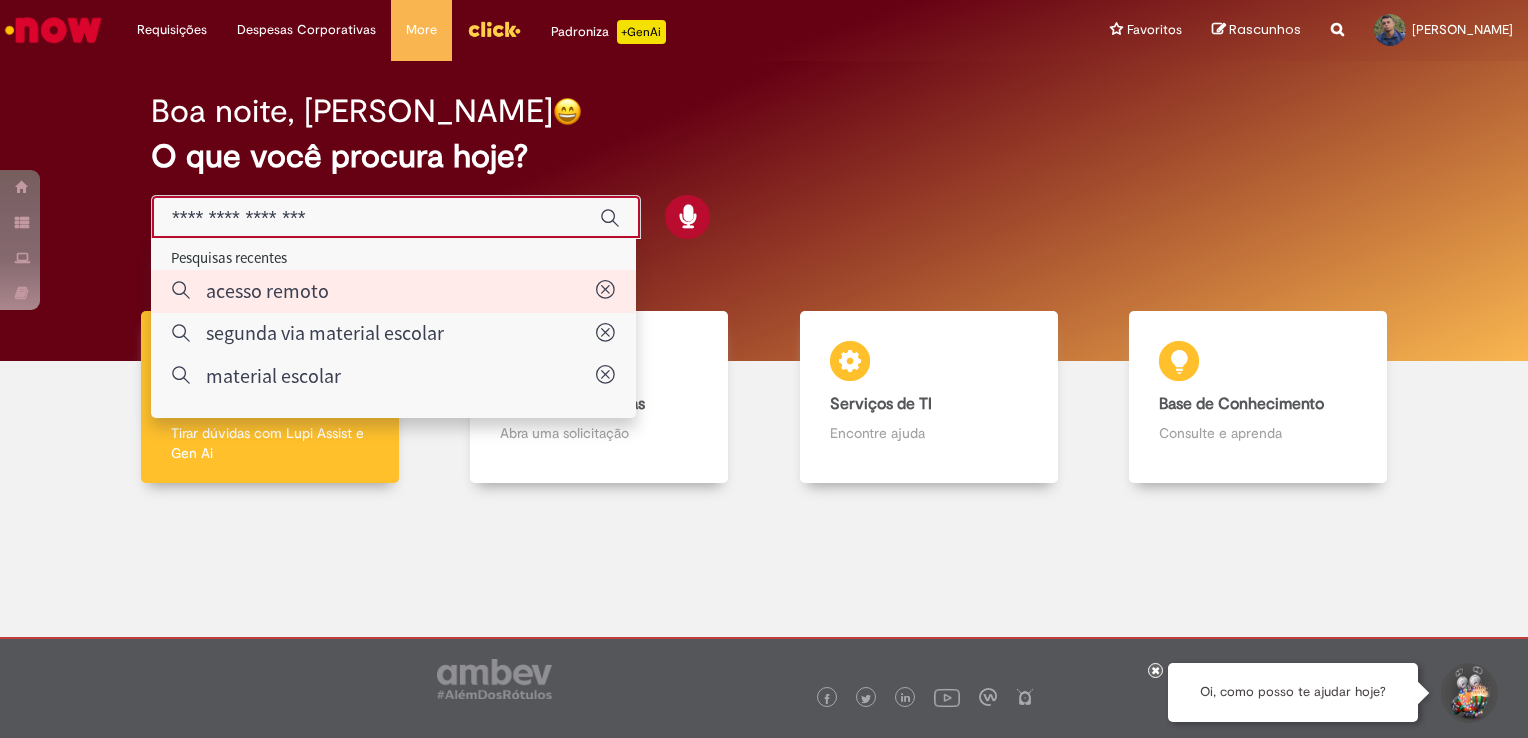 type on "**********" 